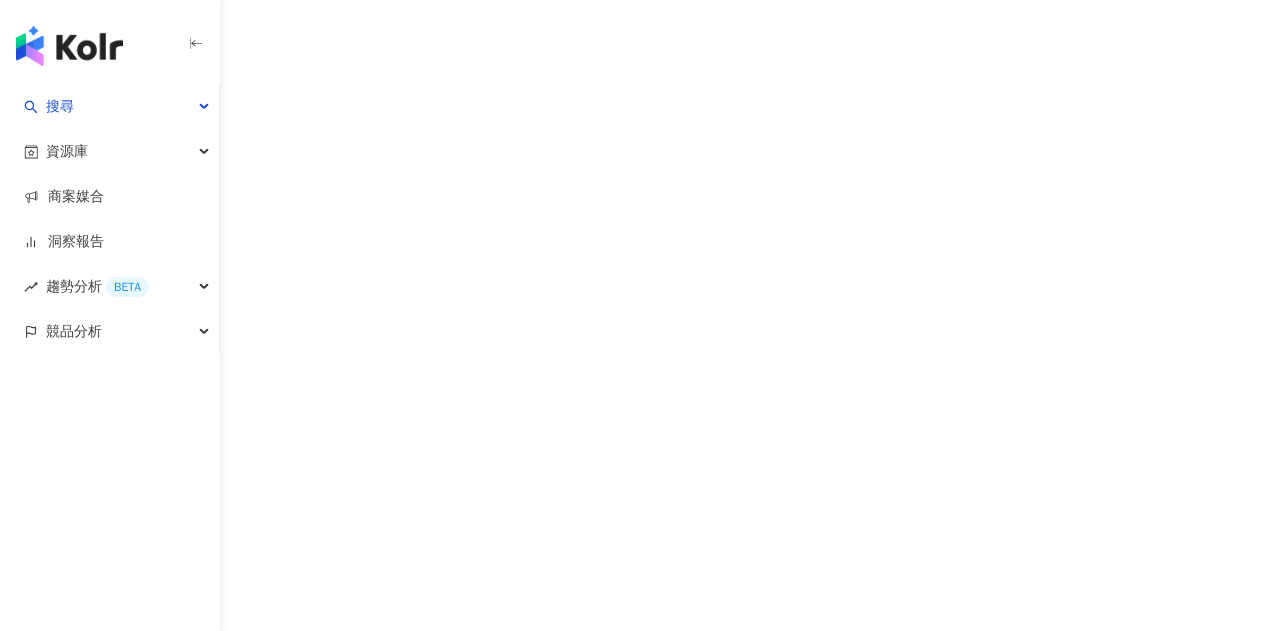 scroll, scrollTop: 0, scrollLeft: 0, axis: both 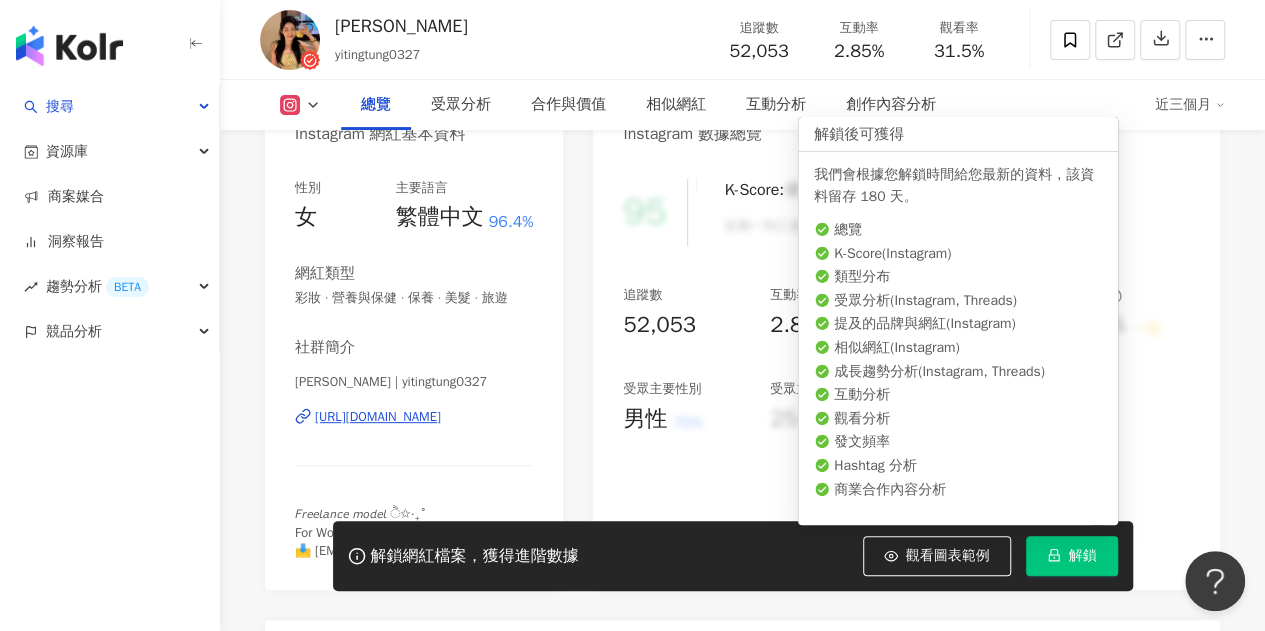 click on "解鎖" at bounding box center (1072, 556) 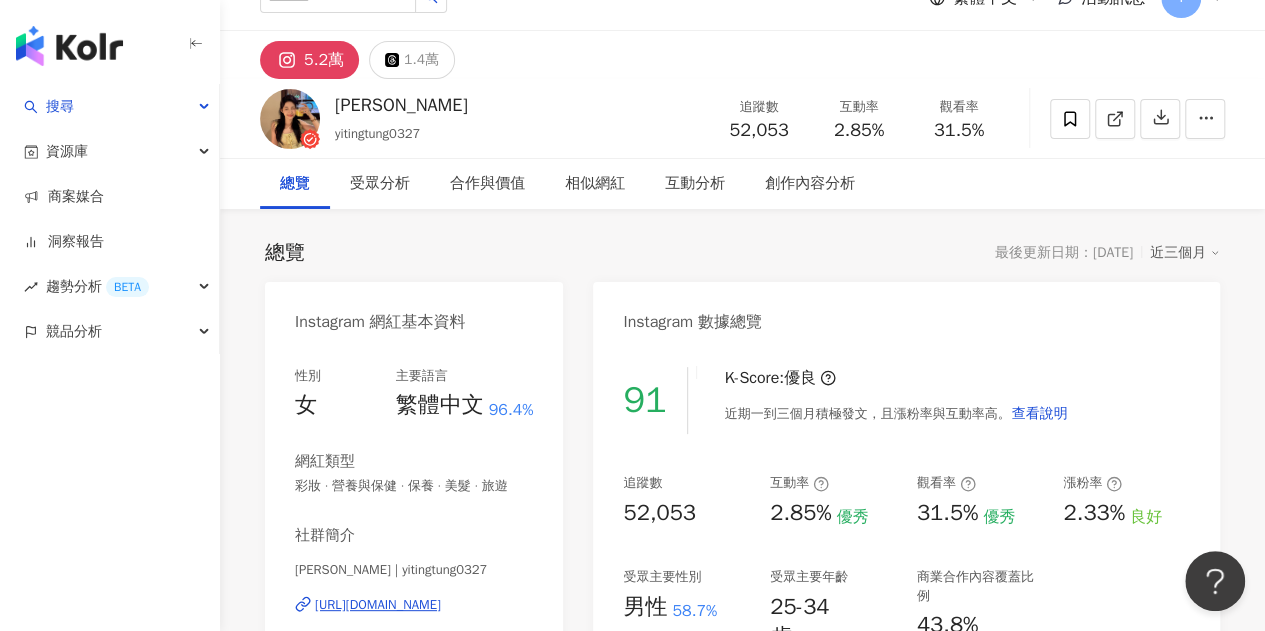 scroll, scrollTop: 0, scrollLeft: 0, axis: both 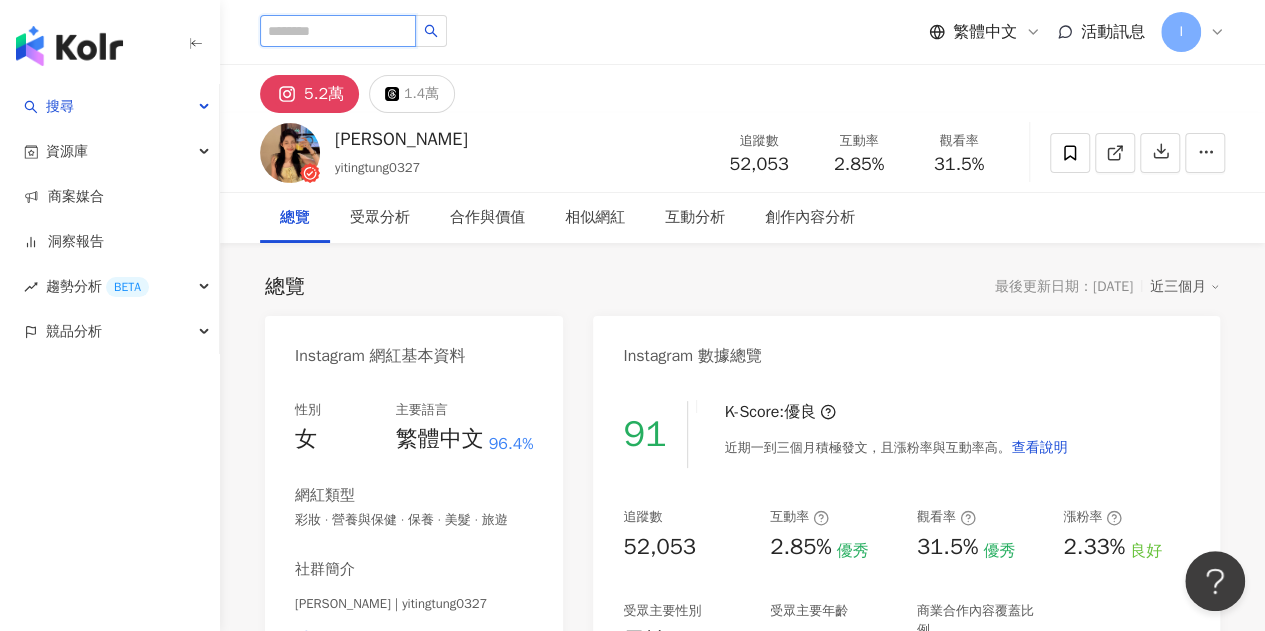 click at bounding box center [338, 31] 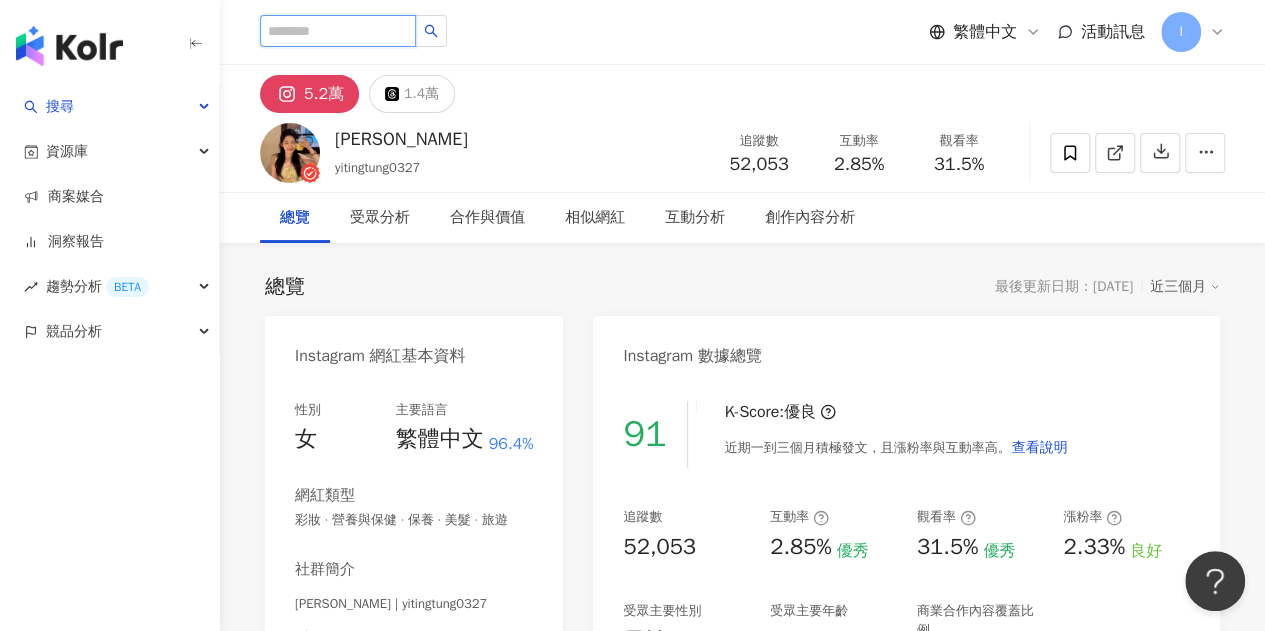 paste on "**********" 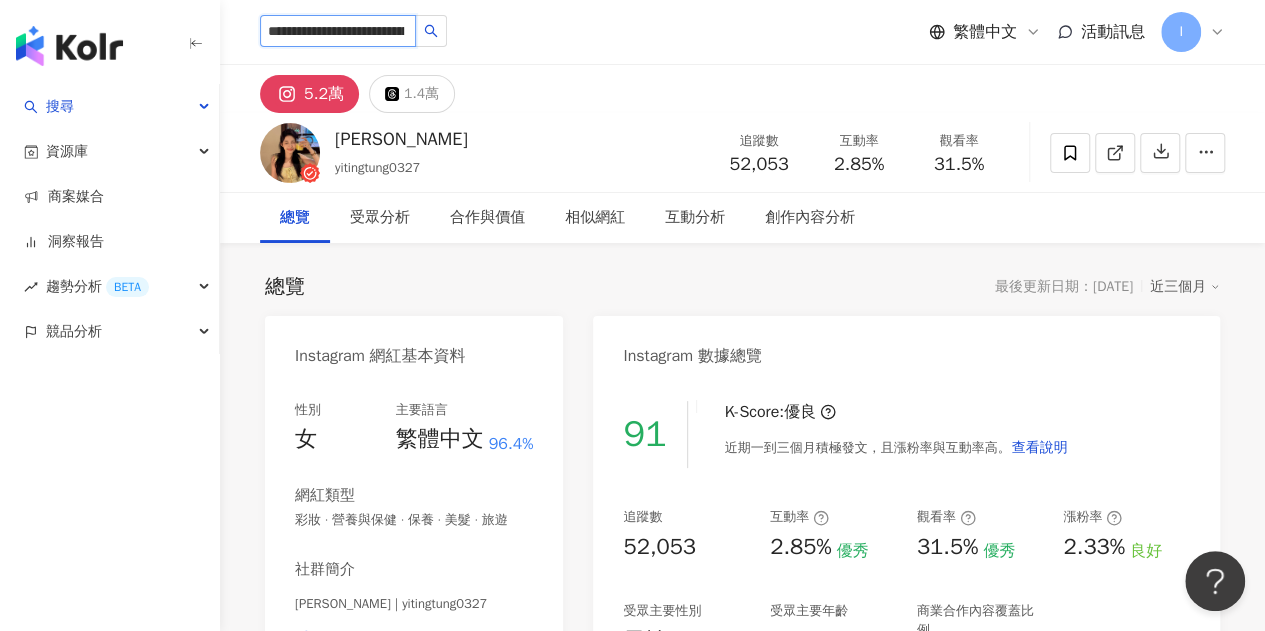 scroll, scrollTop: 0, scrollLeft: 77, axis: horizontal 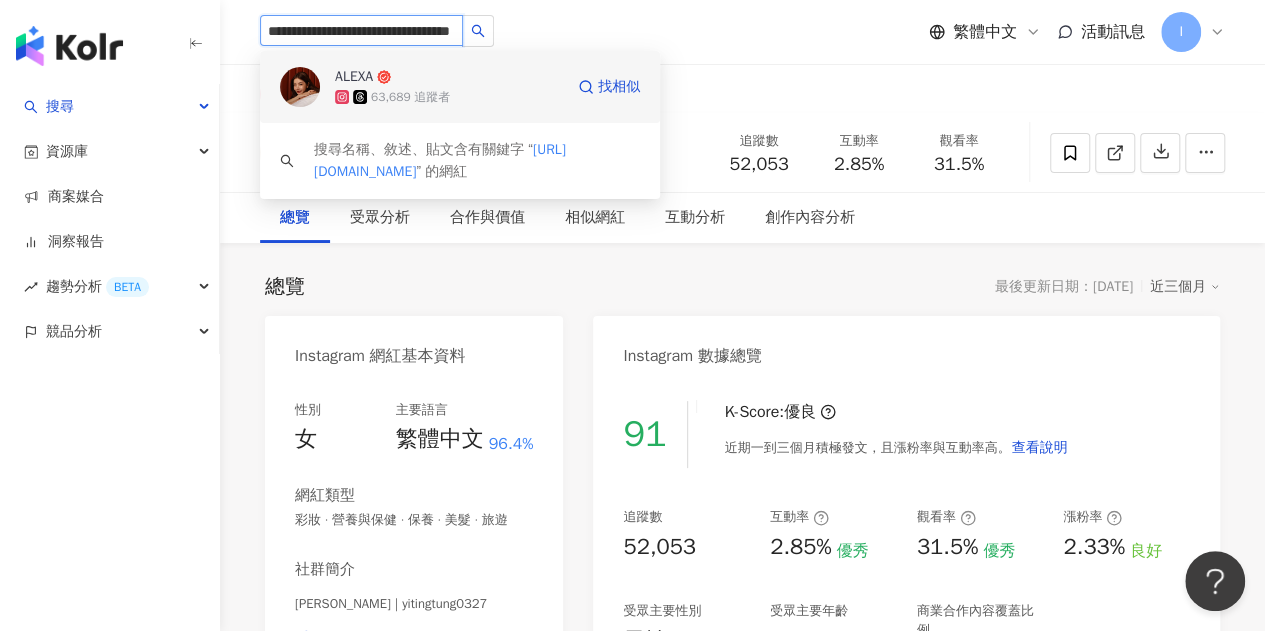 click on "63,689   追蹤者" at bounding box center [410, 97] 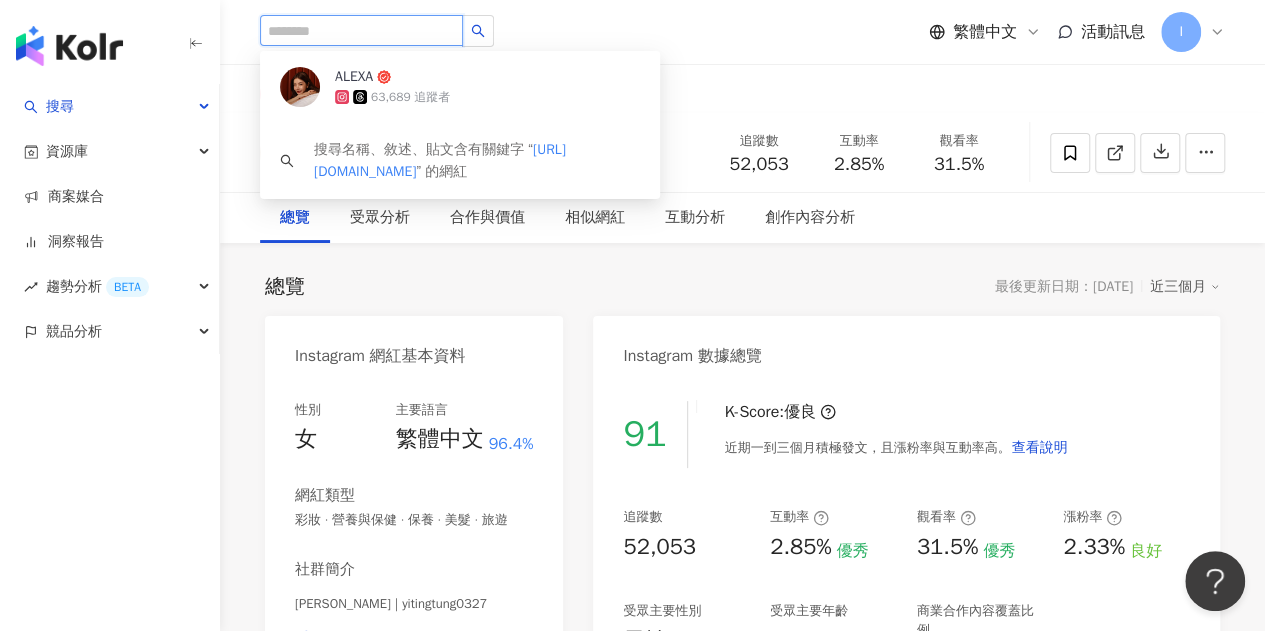 scroll, scrollTop: 0, scrollLeft: 0, axis: both 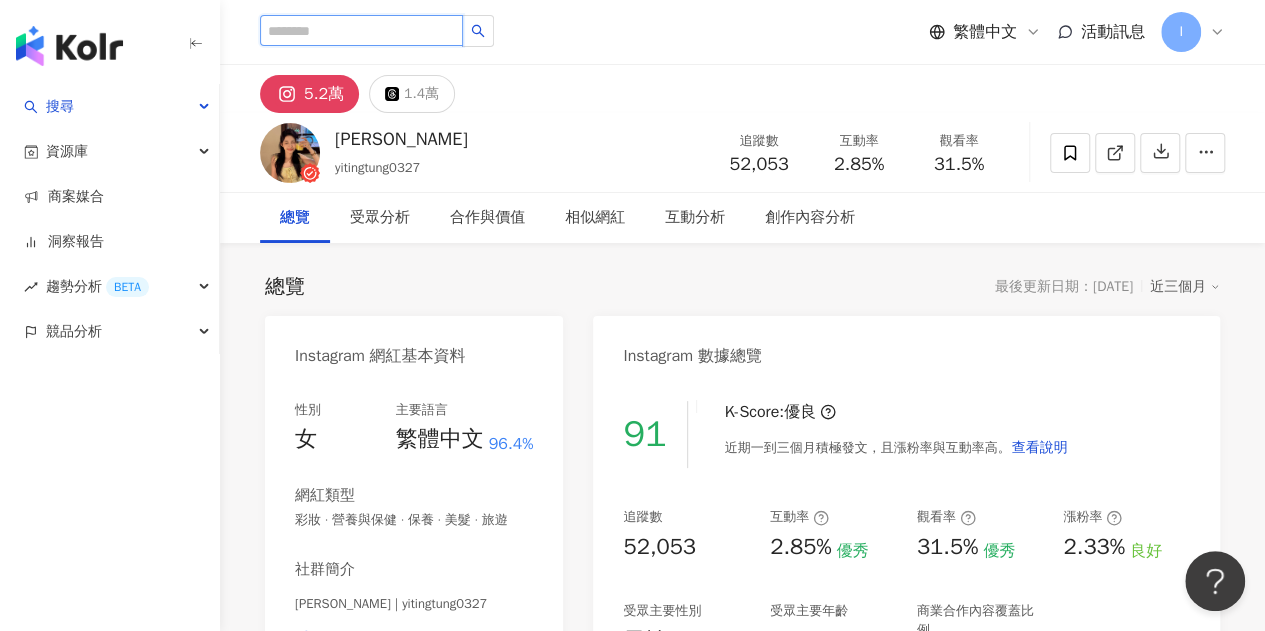 click at bounding box center [361, 30] 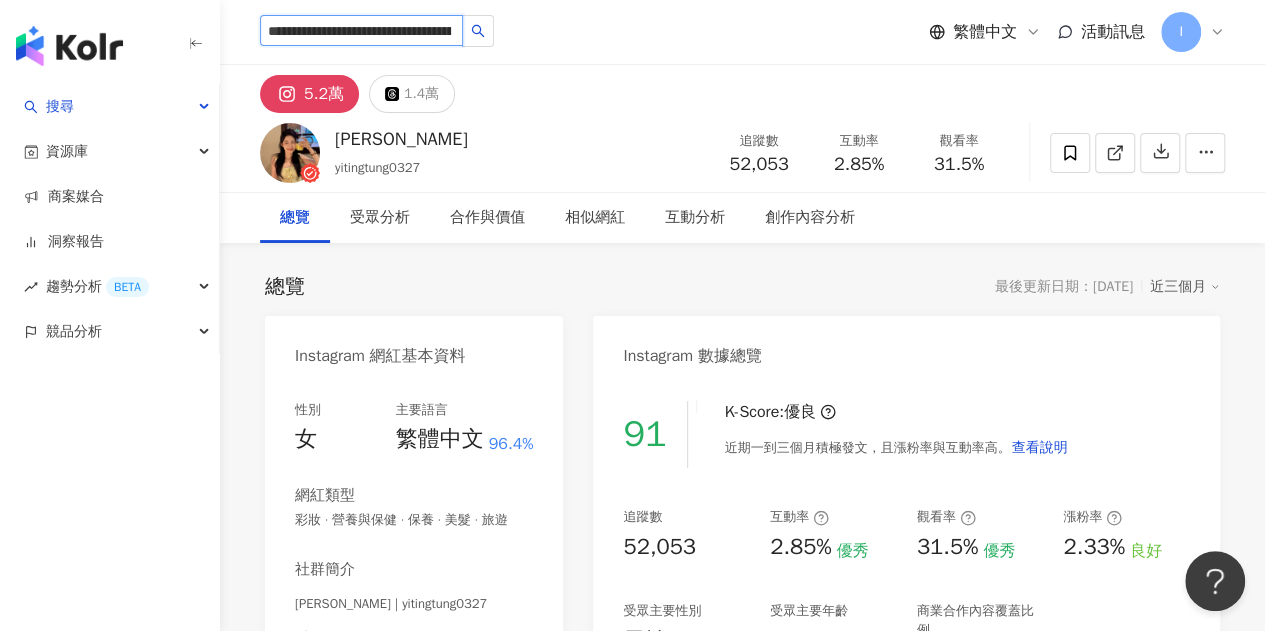 scroll, scrollTop: 0, scrollLeft: 121, axis: horizontal 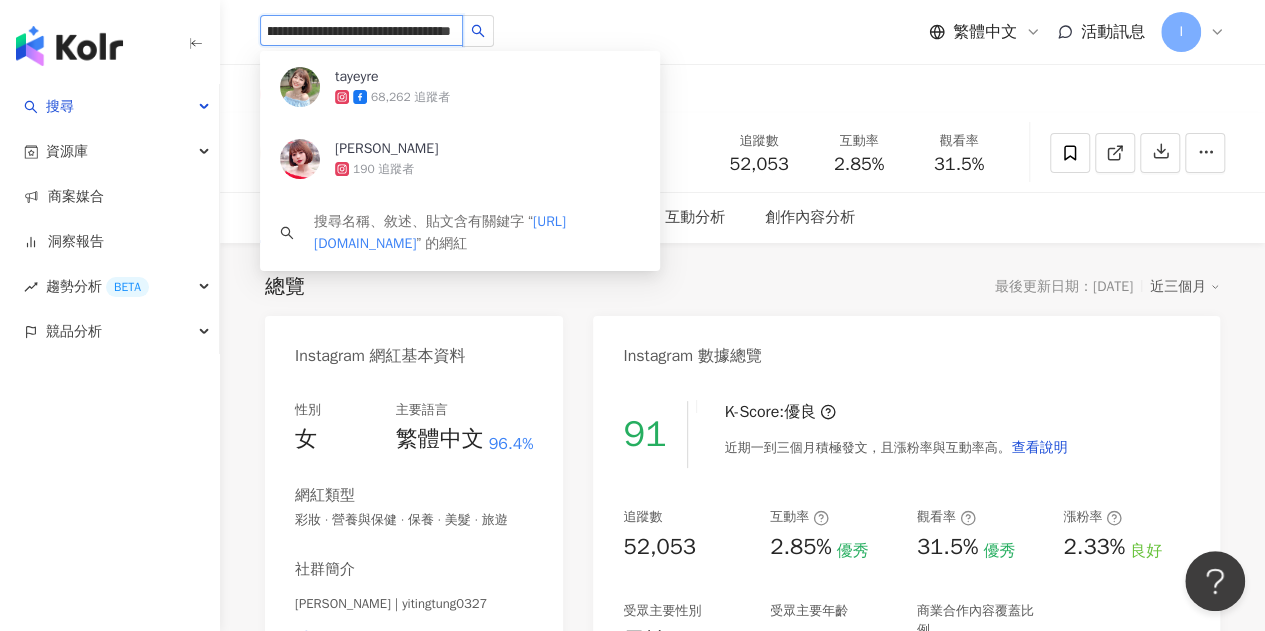 click on "68,262   追蹤者" at bounding box center (410, 97) 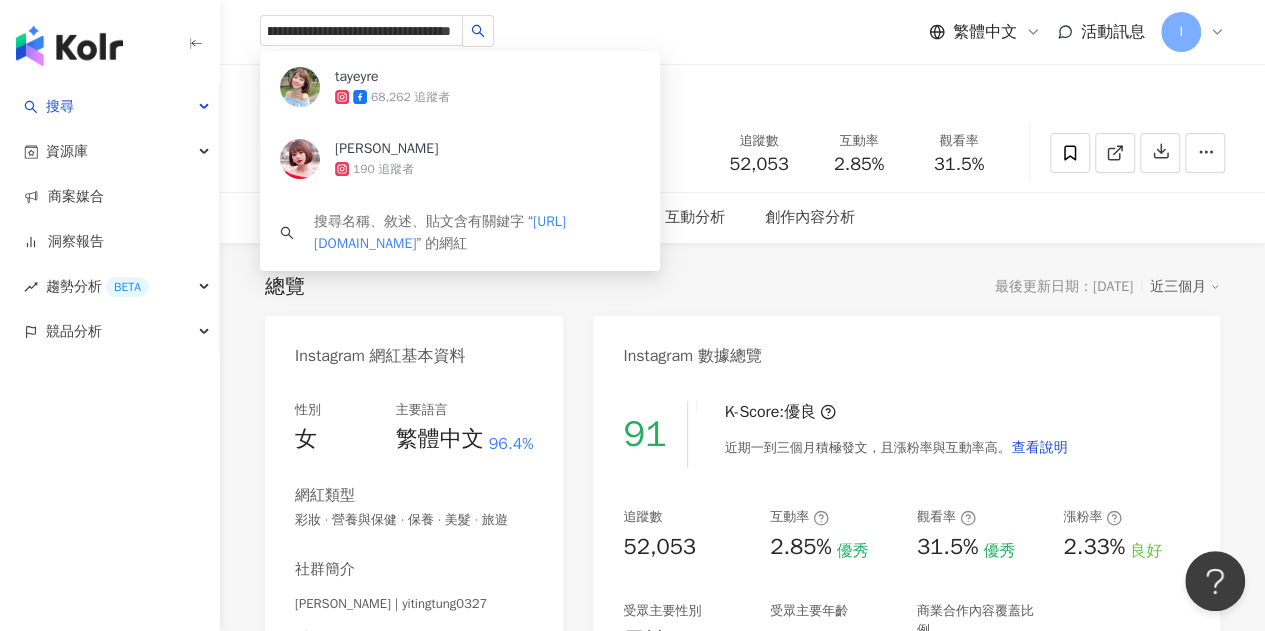 type 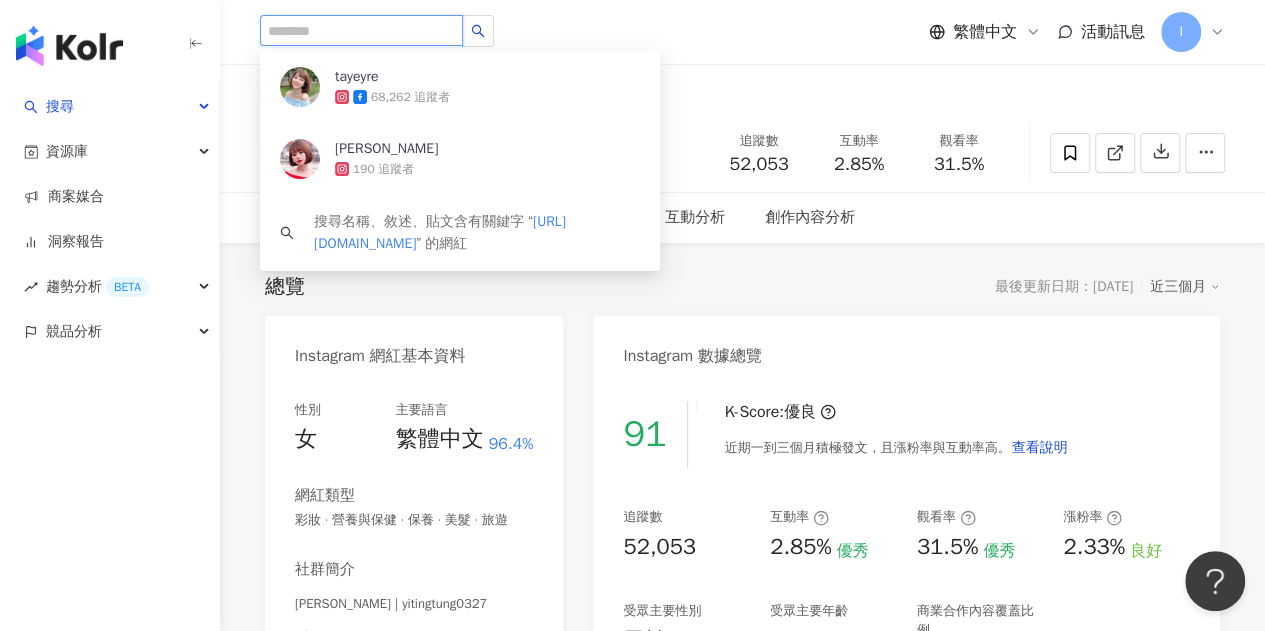 scroll, scrollTop: 0, scrollLeft: 0, axis: both 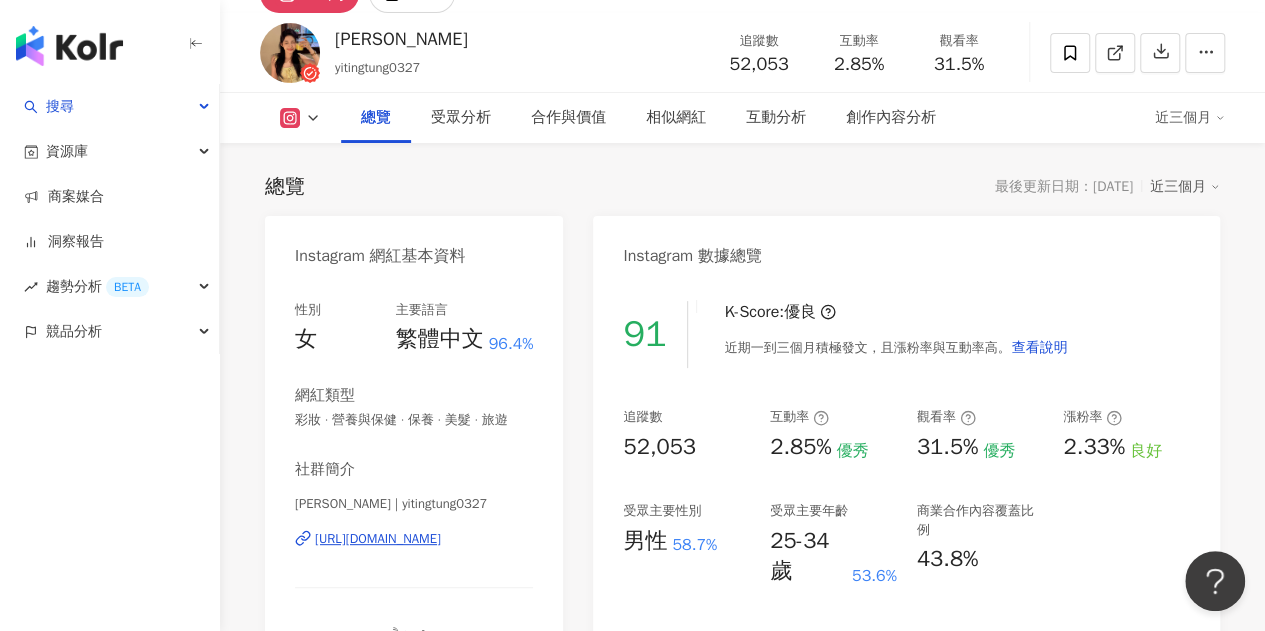 click on "Instagram 數據總覽" at bounding box center [906, 248] 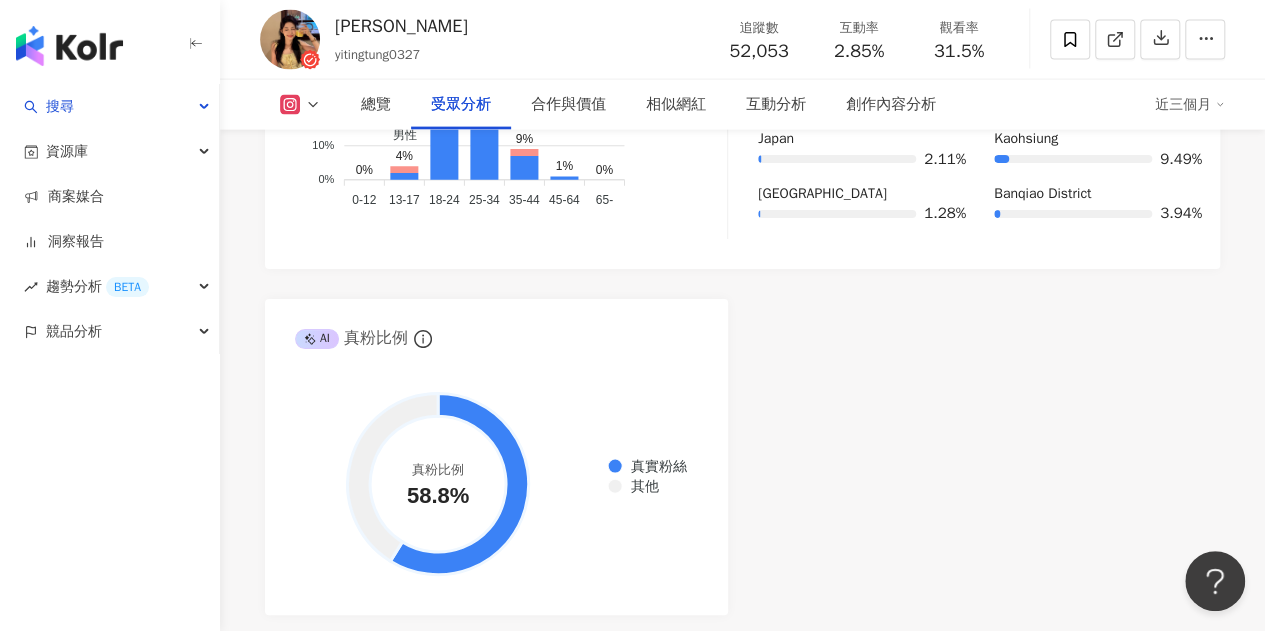 scroll, scrollTop: 2400, scrollLeft: 0, axis: vertical 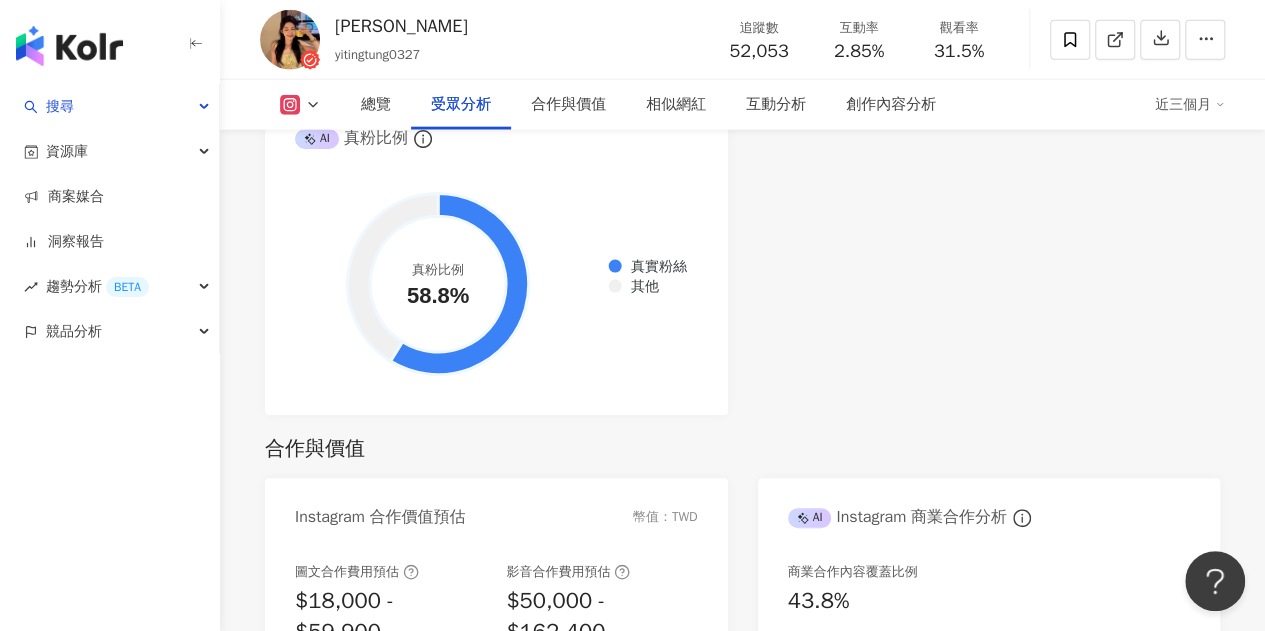 click on "總覽 最後更新日期：[DATE] 近三個月 Instagram 網紅基本資料 性別   女 主要語言   繁體中文 96.4% 網紅類型 彩妝 · 營養與保健 · 保養 · 美髮 · 旅遊 社群簡介 [PERSON_NAME] | yitingtung0327 [URL][DOMAIN_NAME] 𝘍𝘳𝘦𝘦𝘭𝘢𝘯𝘤𝘦 𝘮𝘰𝘥𝘦𝘭 ੈ✩‧₊˚
For Work 〰️
📩 [EMAIL_ADDRESS][DOMAIN_NAME] Instagram 數據總覽 91 K-Score :   優良 近期一到三個月積極發文，且漲粉率與互動率高。 查看說明 追蹤數   52,053 互動率   2.85% 優秀 觀看率   31.5% 優秀 漲粉率   2.33% 良好 受眾主要性別   男性 58.7% 受眾主要年齡   25-34 歲 53.6% 商業合作內容覆蓋比例   43.8% AI Instagram 成效等級三大指標 互動率 2.85% 優秀 同等級網紅的互動率中位數為  0.58% 觀看率 31.5% 優秀 同等級網紅的觀看率中位數為  0.97% 漲粉率 2.33% 良好 同等級網紅的漲粉率中位數為  -0.04% 成效等級 ： 優秀 良好 普通" at bounding box center [742, 1584] 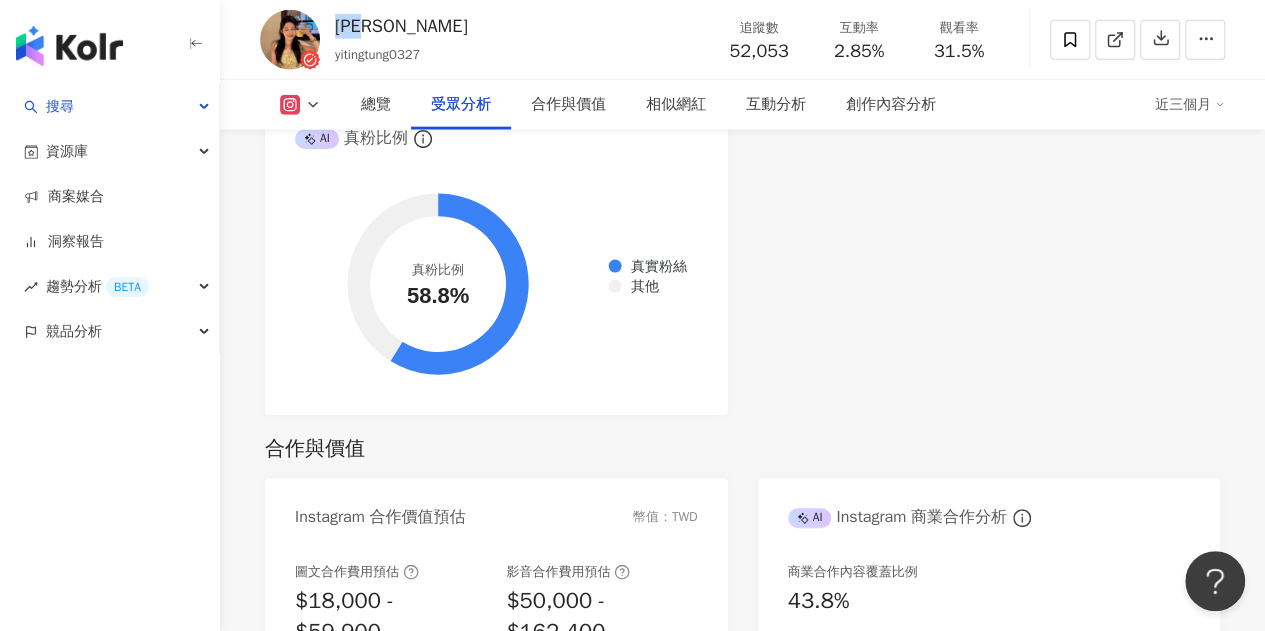 drag, startPoint x: 348, startPoint y: 27, endPoint x: 384, endPoint y: 29, distance: 36.05551 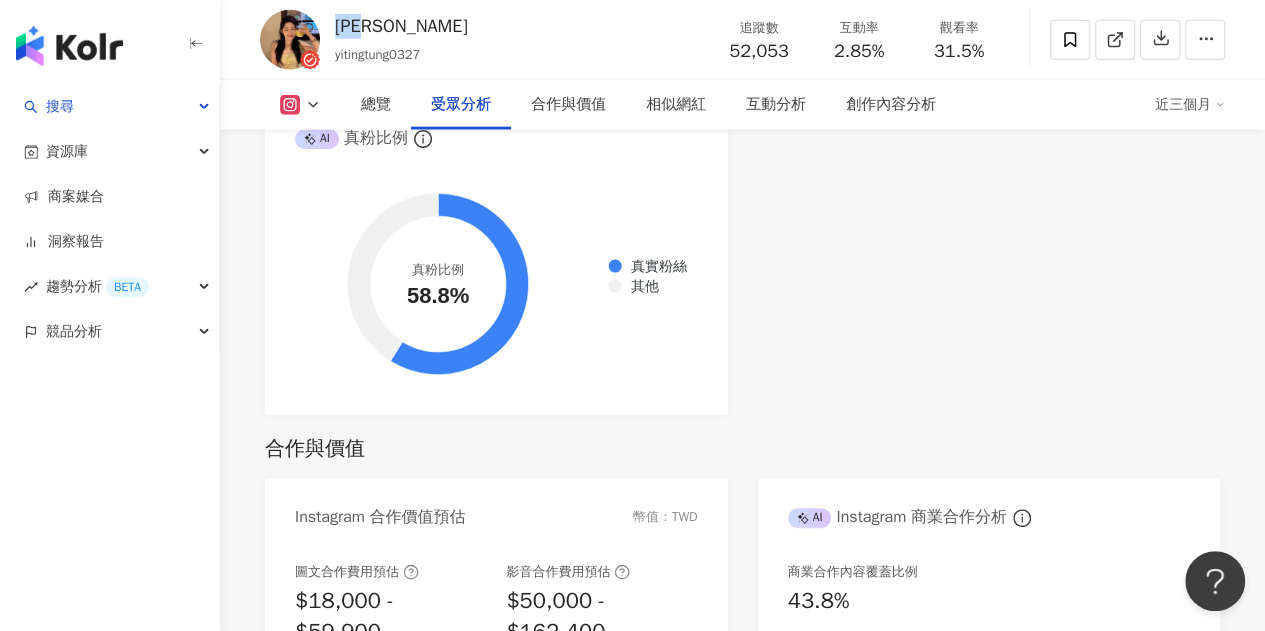 copy on "[PERSON_NAME]" 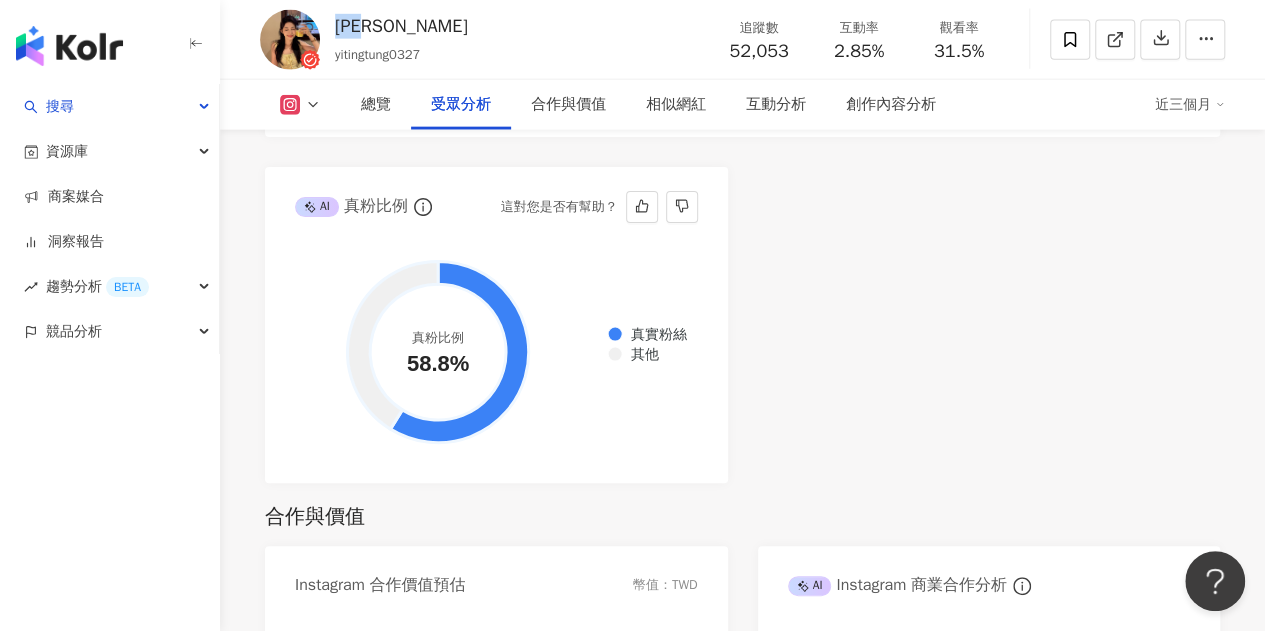 scroll, scrollTop: 2300, scrollLeft: 0, axis: vertical 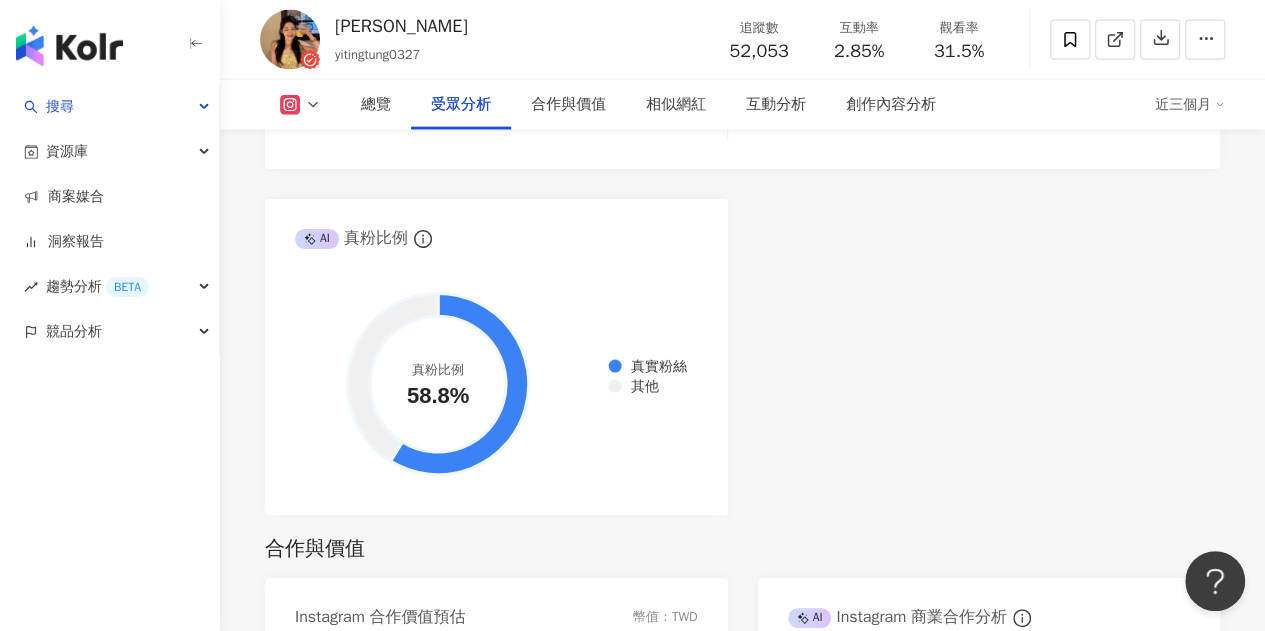 click on "AI Instagram 受眾樣貌分析 受眾主要性別   男性 58.7% 受眾主要年齡   25-34 歲 53.6% 受眾年齡及性別分布 男性 女性 60% 60% 50% 50% 40% 40% 30% 30% 20% 20% 10% 10% 0% 0% 0% 4% 34% 53% 9% 1% 0% 0-12 0-12 13-17 [PHONE_NUMBER] [PHONE_NUMBER] [PHONE_NUMBER] [PHONE_NUMBER] 45-64 65- 65- 受眾主要國家/地區   [GEOGRAPHIC_DATA] 81.8% 受眾所在國家地區分布 受眾所在城市分布 [GEOGRAPHIC_DATA] 81.8% [GEOGRAPHIC_DATA] 4.19% [GEOGRAPHIC_DATA] 3.94% [GEOGRAPHIC_DATA] 2.11% [GEOGRAPHIC_DATA] 1.28% [GEOGRAPHIC_DATA] 15% [GEOGRAPHIC_DATA] 14% [GEOGRAPHIC_DATA] 12.7% [GEOGRAPHIC_DATA] 9.49% [GEOGRAPHIC_DATA] 3.94% AI 真粉比例 真實粉絲 其他 真粉比例 58.8%
真實粉絲：58.8%" at bounding box center [742, 73] 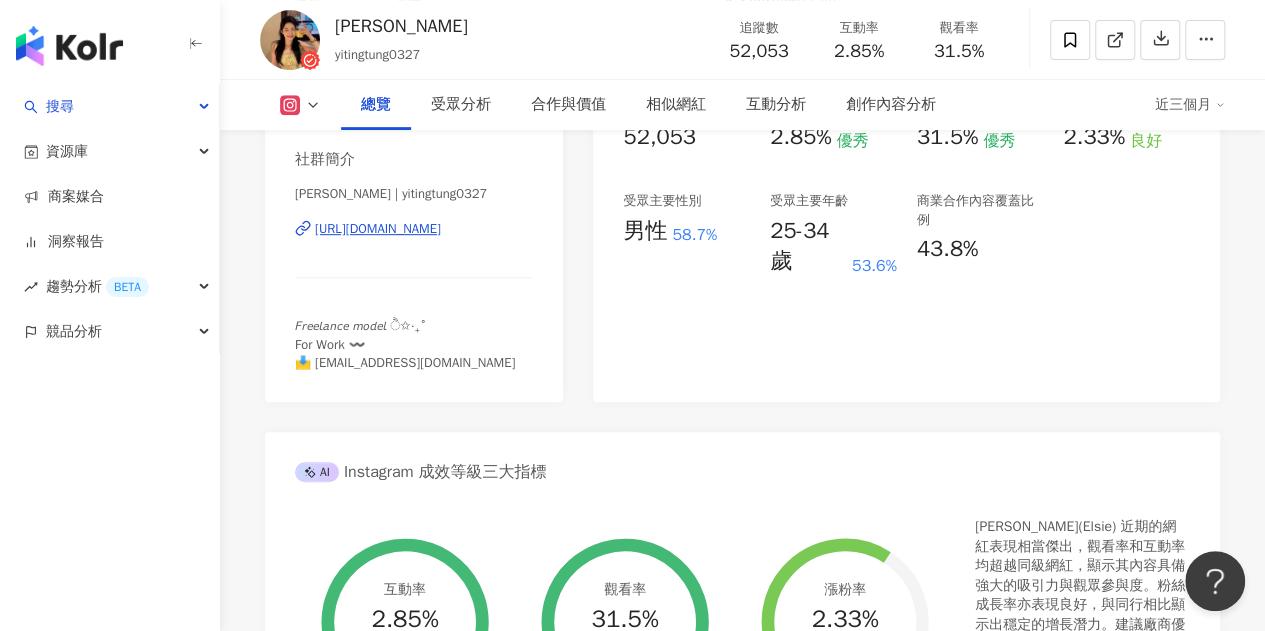 scroll, scrollTop: 300, scrollLeft: 0, axis: vertical 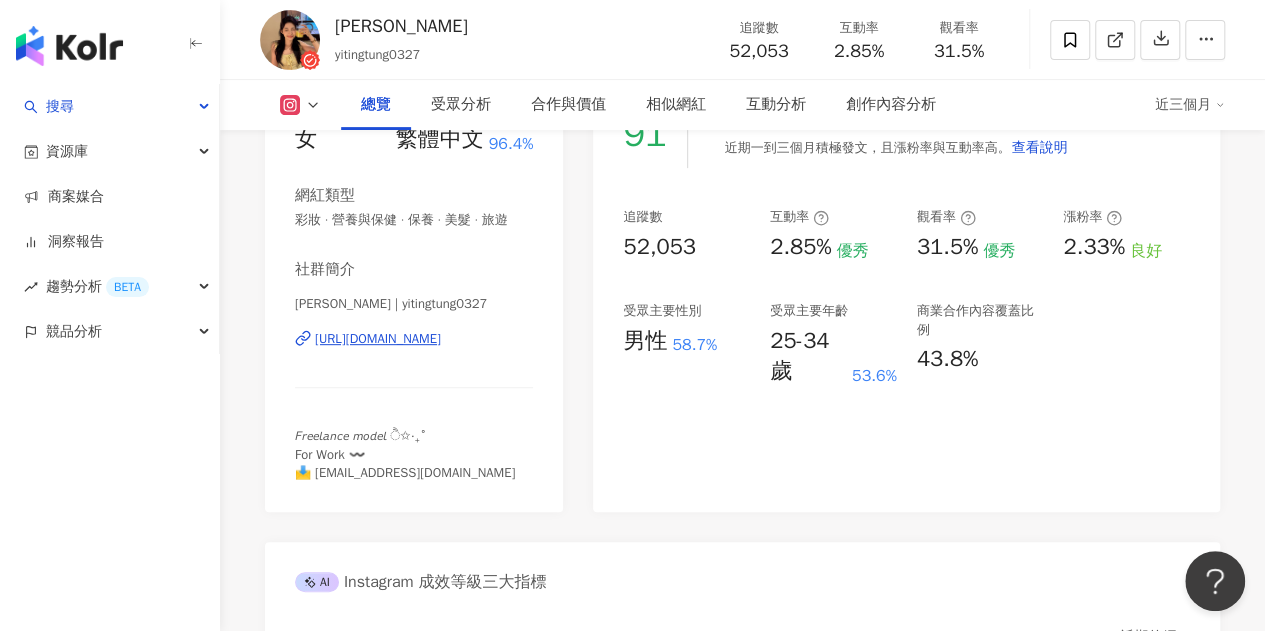 click on "Instagram 網紅基本資料 性別   女 主要語言   繁體中文 96.4% 網紅類型 彩妝 · 營養與保健 · 保養 · 美髮 · 旅遊 社群簡介 [PERSON_NAME] | yitingtung0327 [URL][DOMAIN_NAME] 𝘍𝘳𝘦𝘦𝘭𝘢𝘯𝘤𝘦 𝘮𝘰𝘥𝘦𝘭 ੈ✩‧₊˚
For Work 〰️
📩 [EMAIL_ADDRESS][DOMAIN_NAME] Instagram 數據總覽 91 K-Score :   優良 近期一到三個月積極發文，且漲粉率與互動率高。 查看說明 追蹤數   52,053 互動率   2.85% 優秀 觀看率   31.5% 優秀 漲粉率   2.33% 良好 受眾主要性別   男性 58.7% 受眾主要年齡   25-34 歲 53.6% 商業合作內容覆蓋比例   43.8% AI Instagram 成效等級三大指標 互動率 2.85% 優秀 同等級網紅的互動率中位數為  0.58% 觀看率 31.5% 優秀 同等級網紅的觀看率中位數為  0.97% 漲粉率 2.33% 良好 同等級網紅的漲粉率中位數為  -0.04% 成效等級 ： 優秀 良好 普通 不佳 Instagram 成長趨勢分析 追蹤數   52,053" at bounding box center [742, 792] 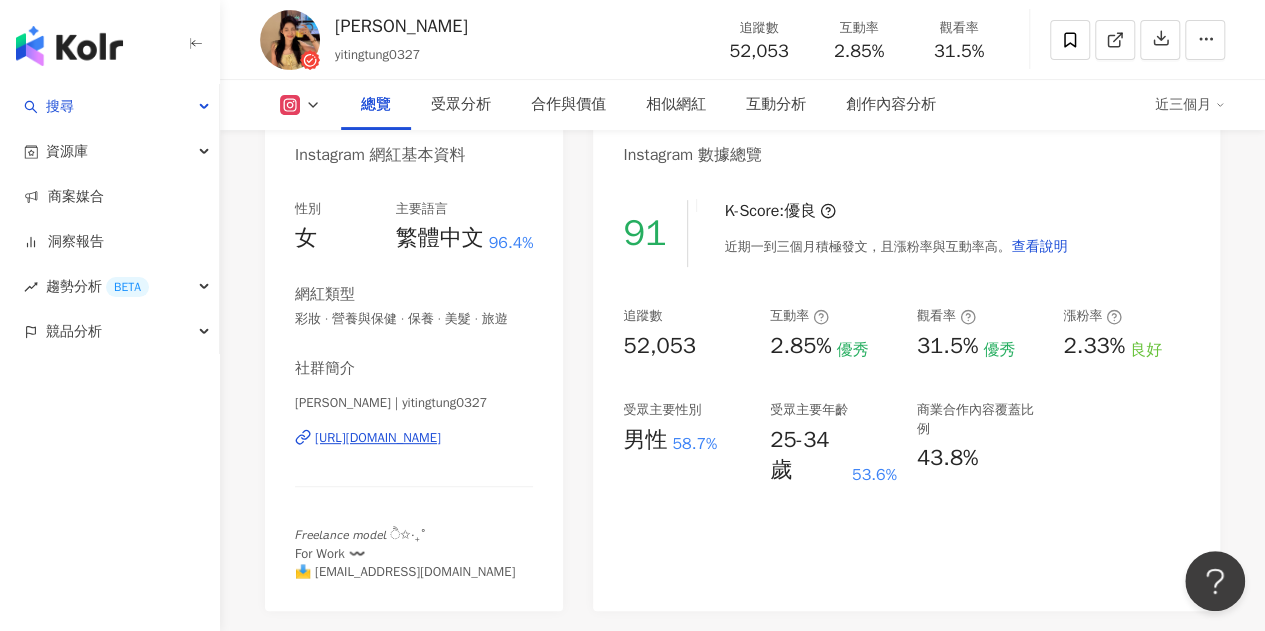scroll, scrollTop: 300, scrollLeft: 0, axis: vertical 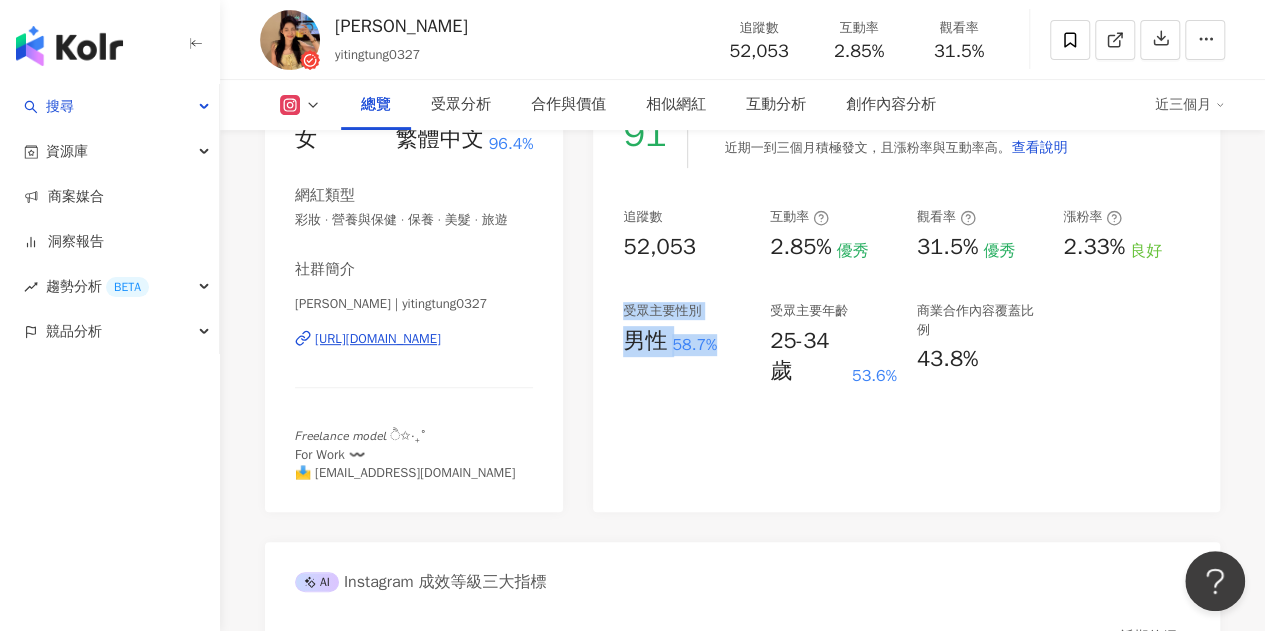 drag, startPoint x: 626, startPoint y: 313, endPoint x: 719, endPoint y: 363, distance: 105.58882 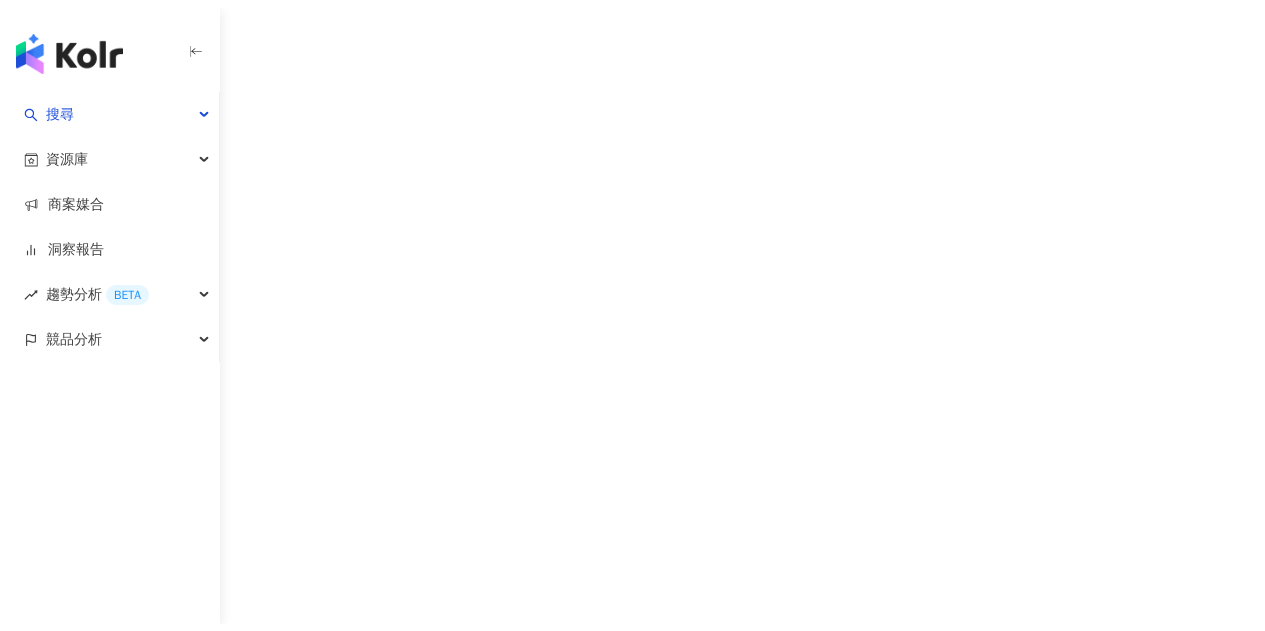 scroll, scrollTop: 0, scrollLeft: 0, axis: both 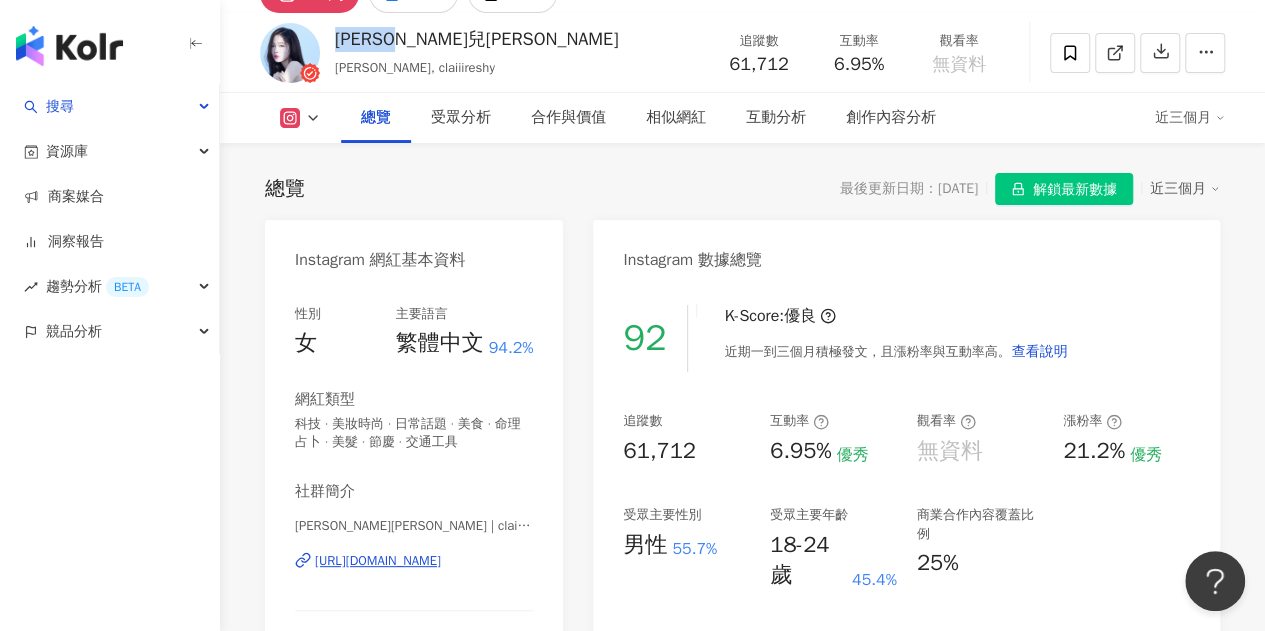 drag, startPoint x: 334, startPoint y: 39, endPoint x: 416, endPoint y: 42, distance: 82.05486 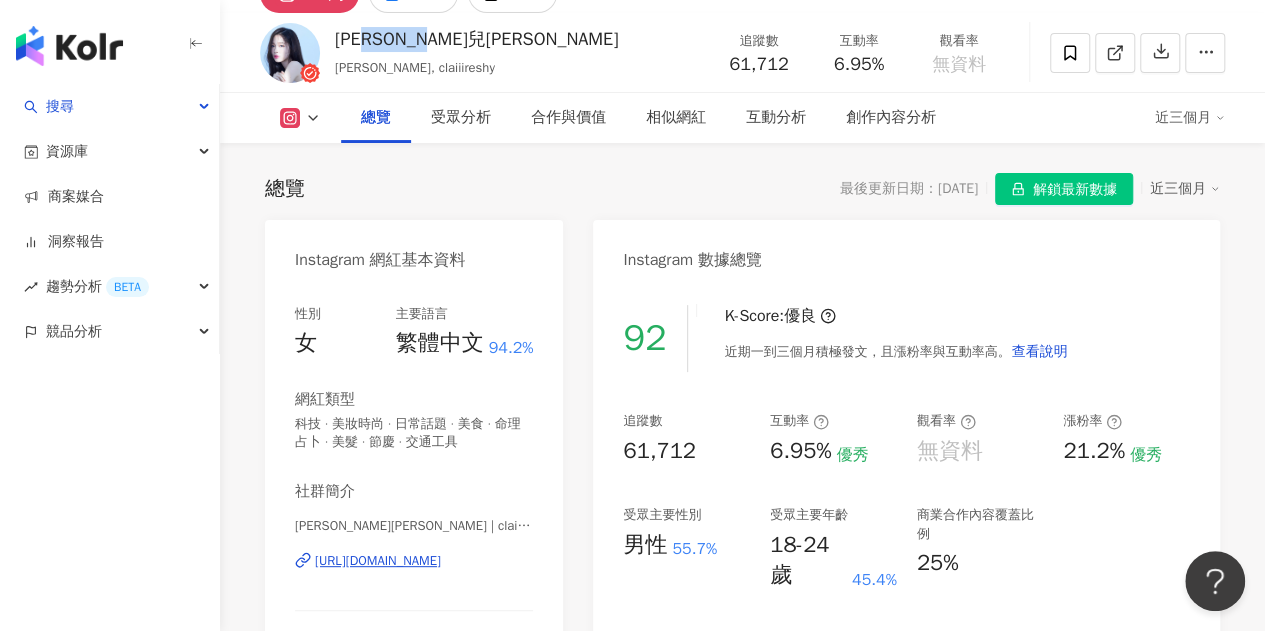 drag, startPoint x: 390, startPoint y: 41, endPoint x: 448, endPoint y: 40, distance: 58.00862 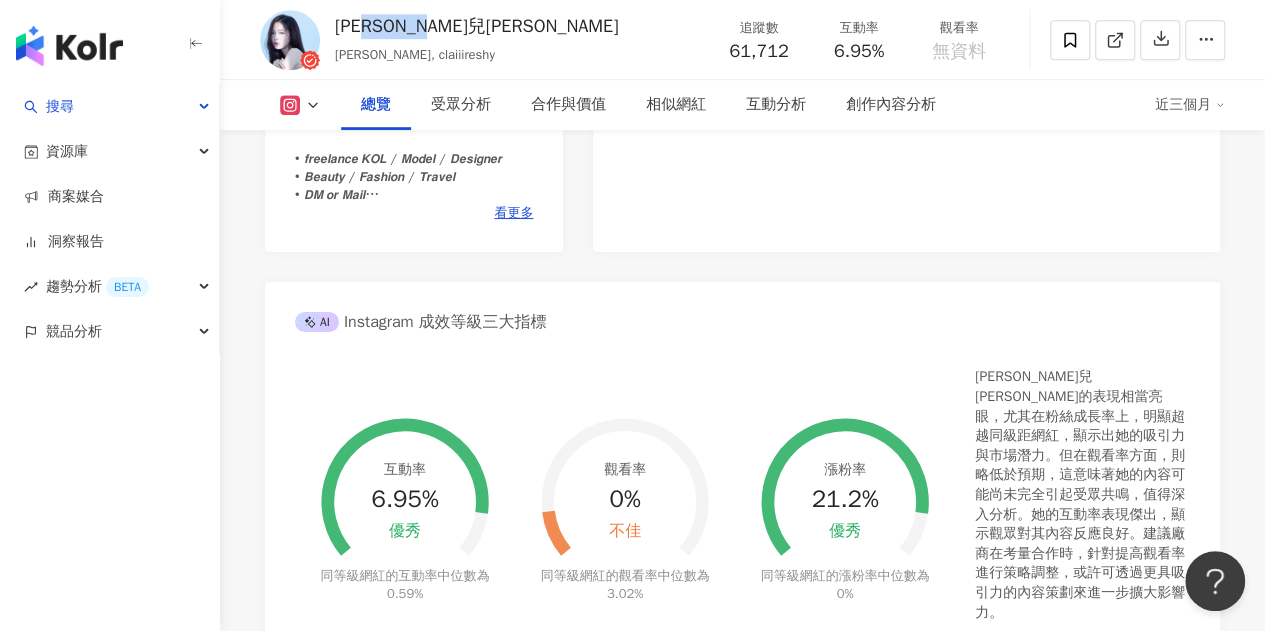 scroll, scrollTop: 700, scrollLeft: 0, axis: vertical 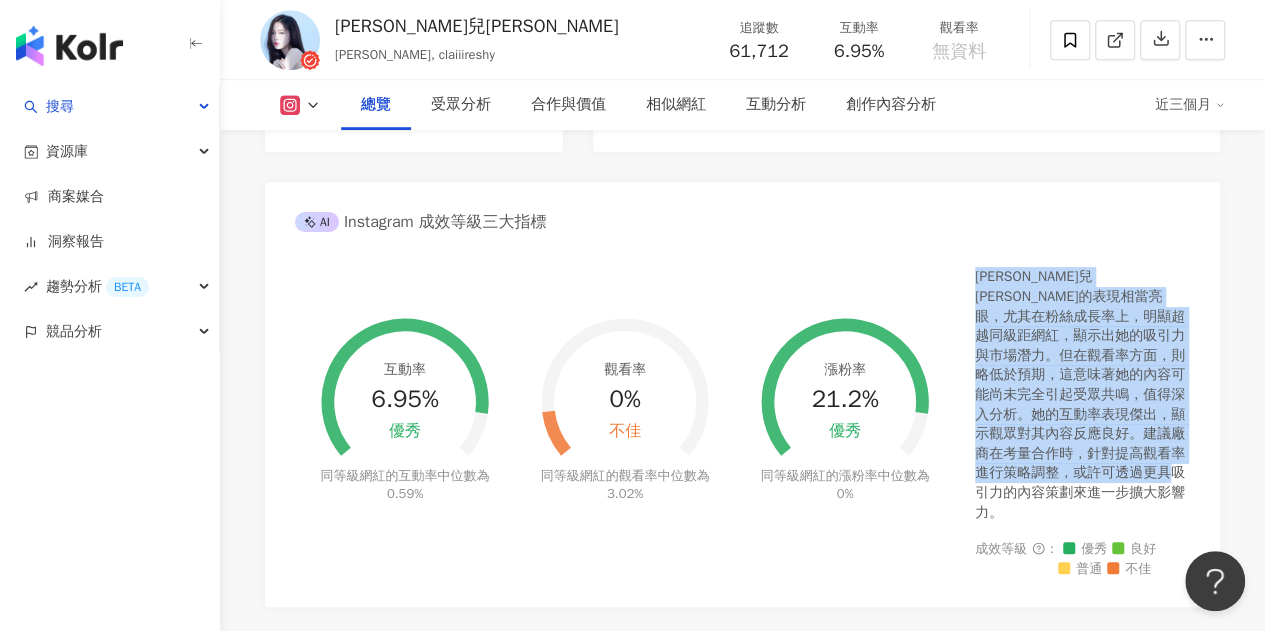 drag, startPoint x: 976, startPoint y: 278, endPoint x: 1179, endPoint y: 480, distance: 286.37912 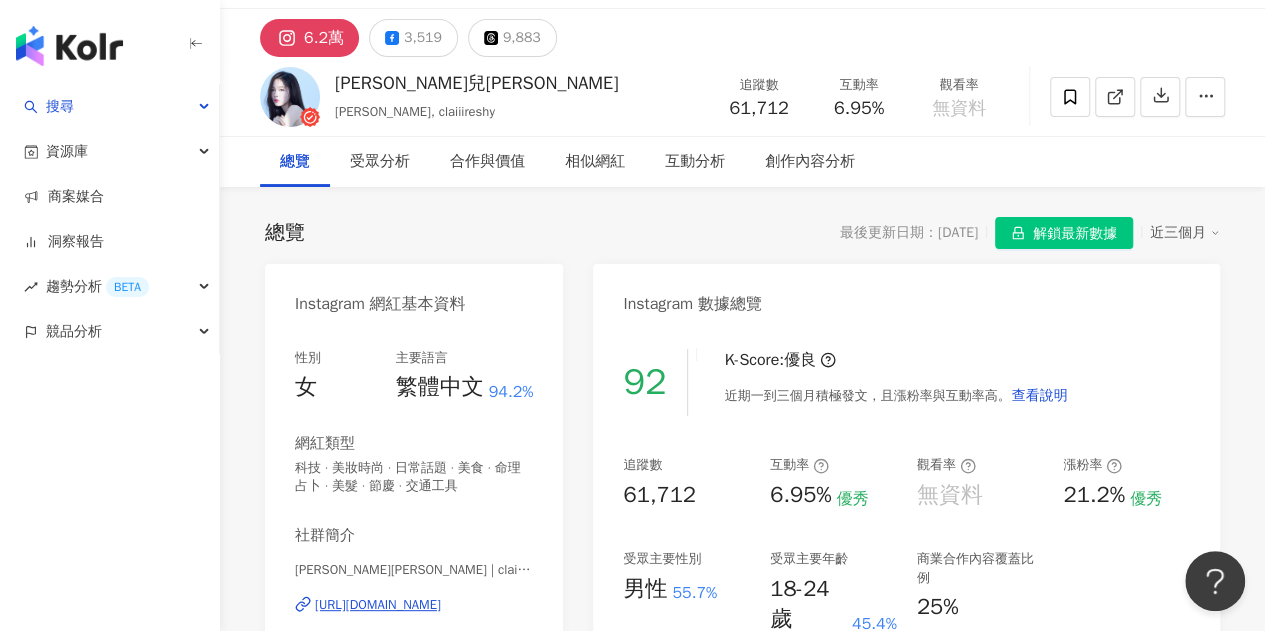 scroll, scrollTop: 100, scrollLeft: 0, axis: vertical 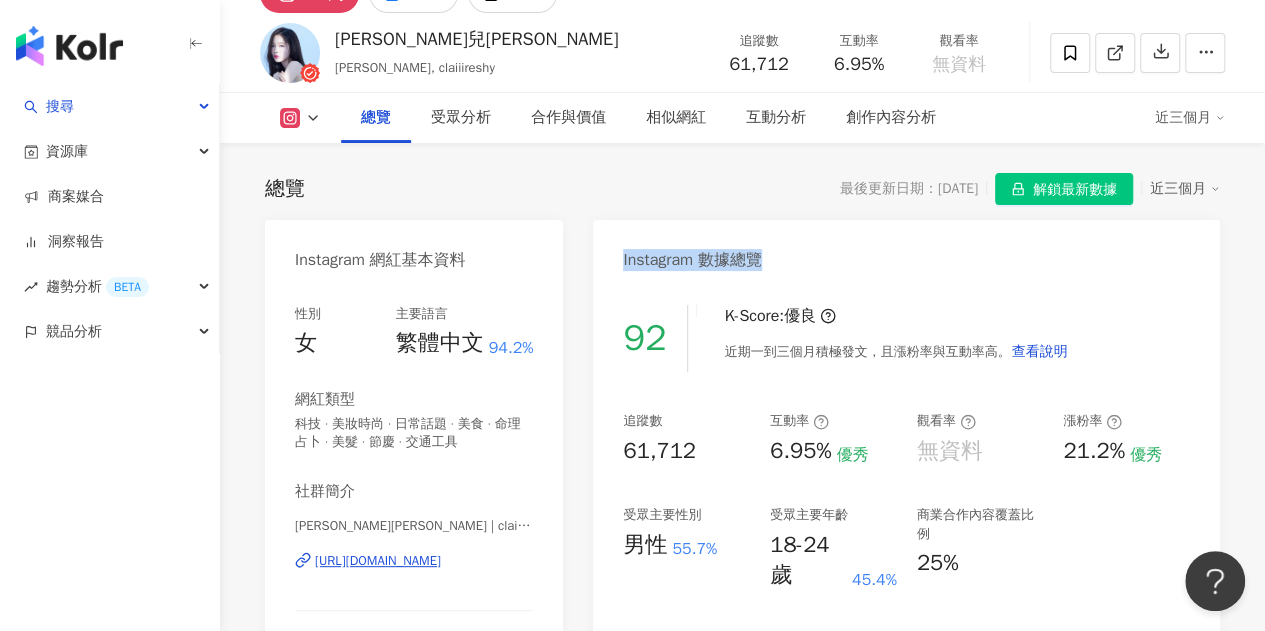 drag, startPoint x: 612, startPoint y: 254, endPoint x: 777, endPoint y: 251, distance: 165.02727 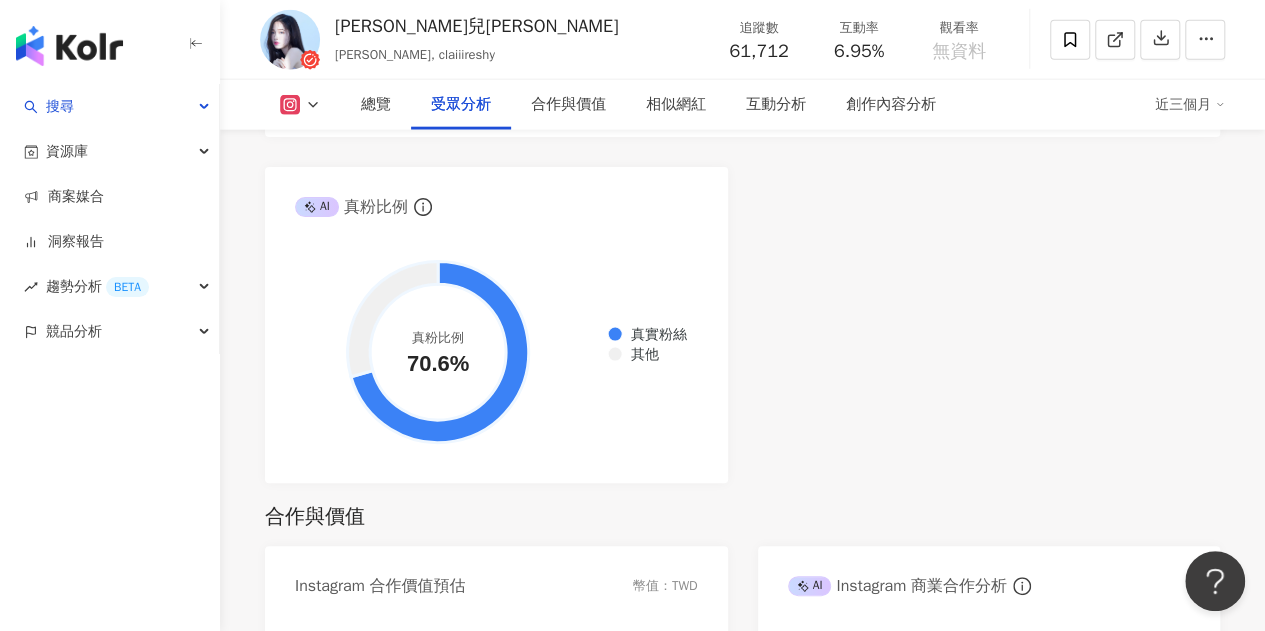 scroll, scrollTop: 2400, scrollLeft: 0, axis: vertical 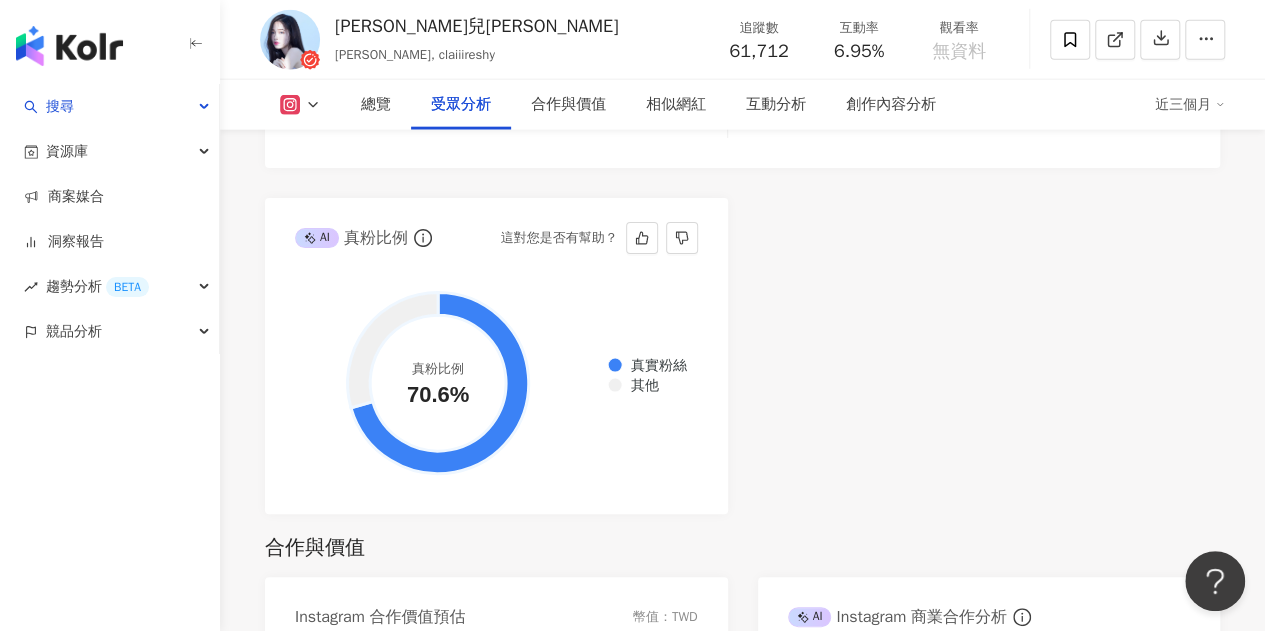 drag, startPoint x: 601, startPoint y: 207, endPoint x: 473, endPoint y: 67, distance: 189.69449 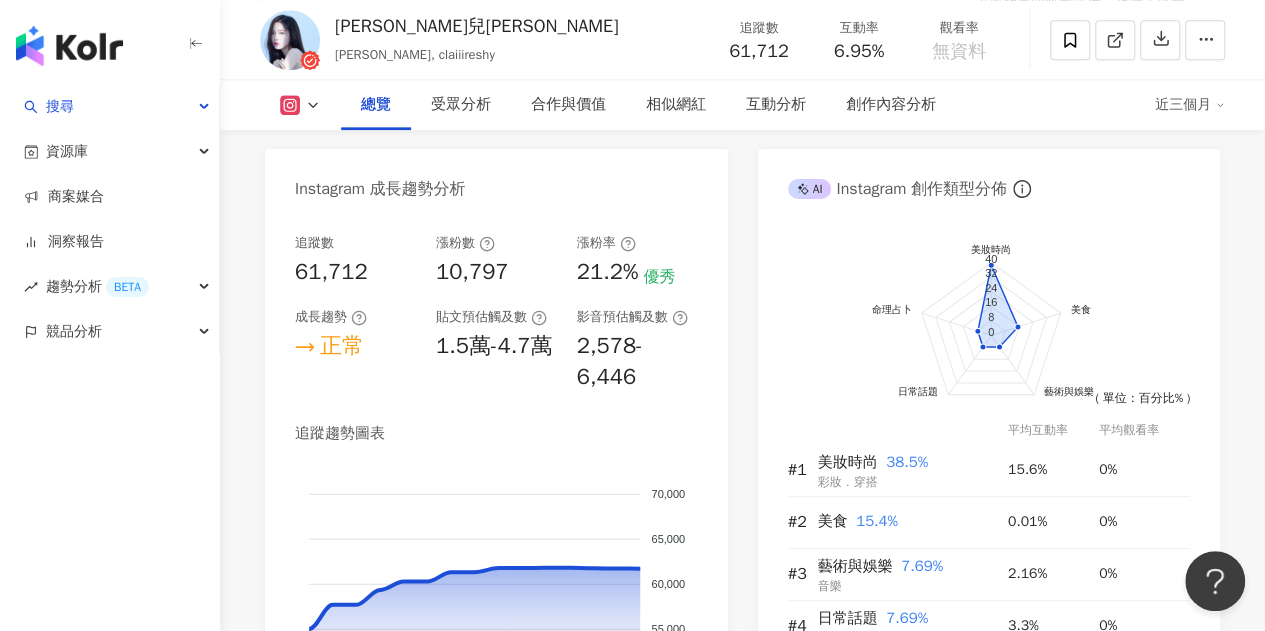 scroll, scrollTop: 1000, scrollLeft: 0, axis: vertical 